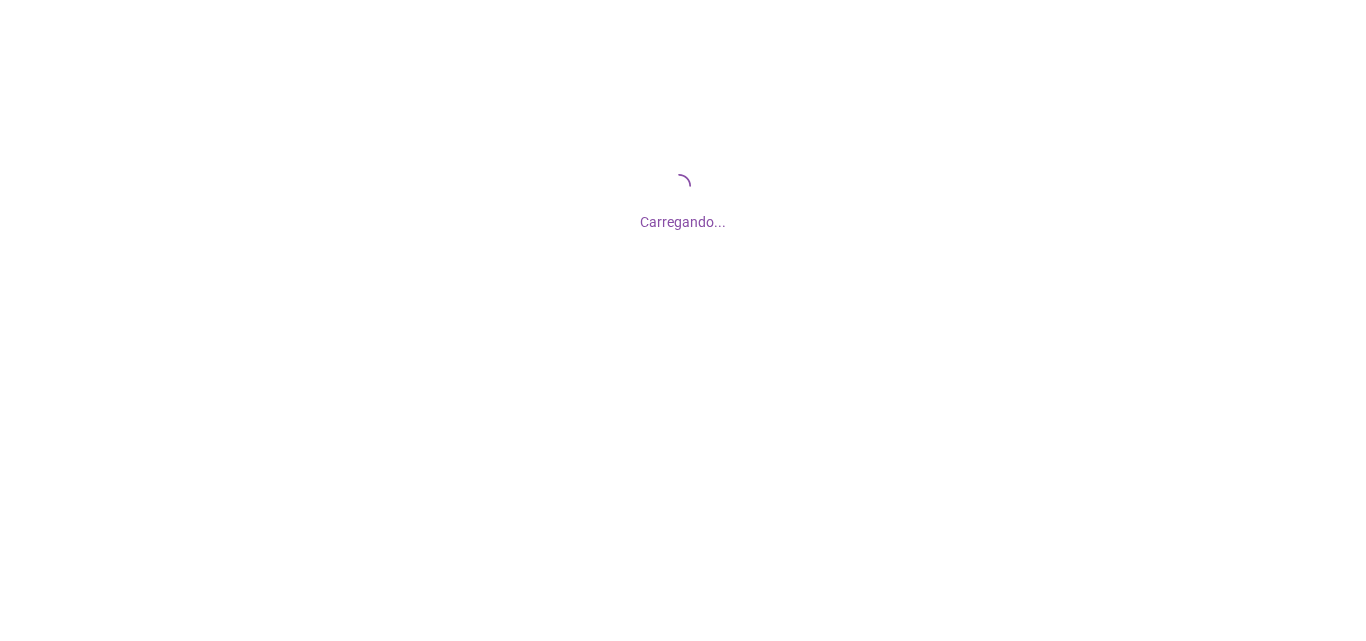 scroll, scrollTop: 0, scrollLeft: 0, axis: both 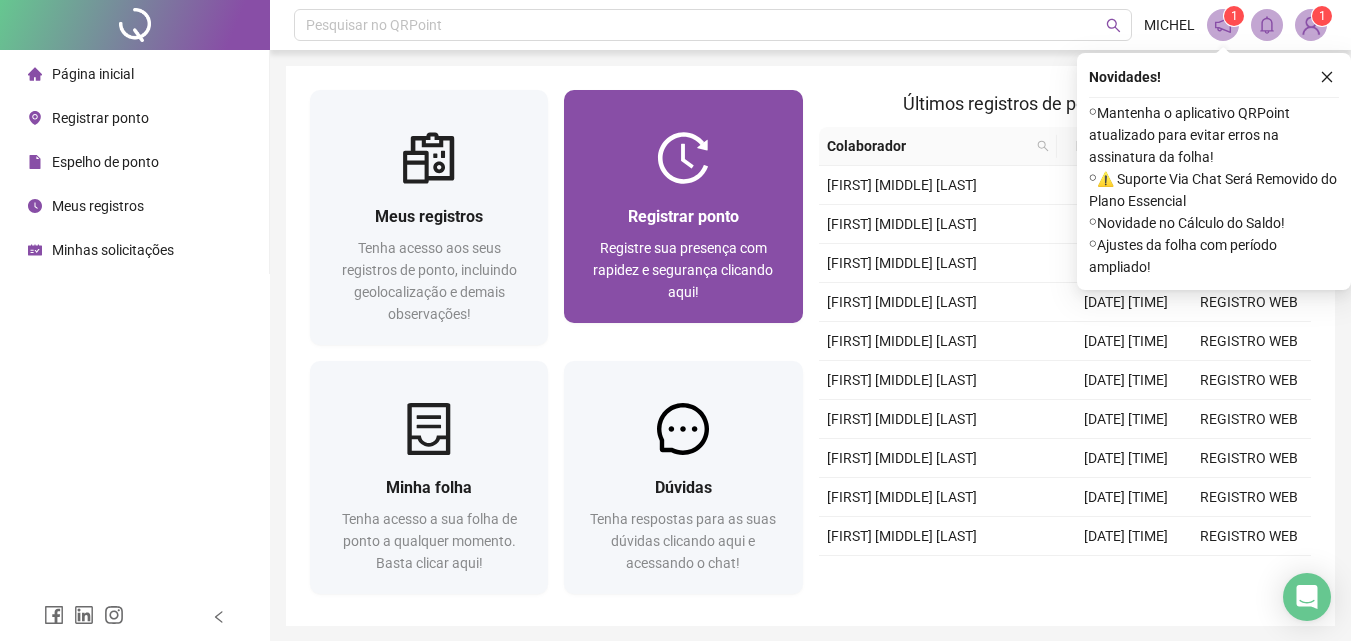 click on "Registrar ponto Registre sua presença com rapidez e segurança clicando aqui!" at bounding box center [683, 253] 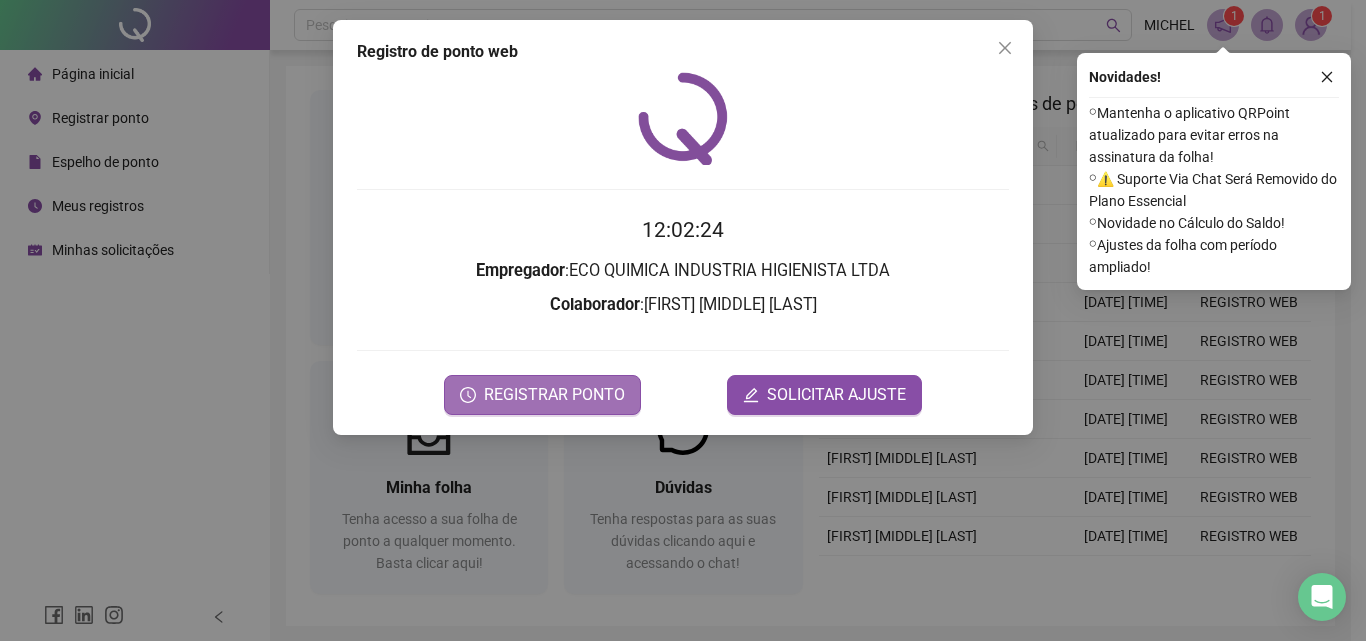 click on "REGISTRAR PONTO" at bounding box center (542, 395) 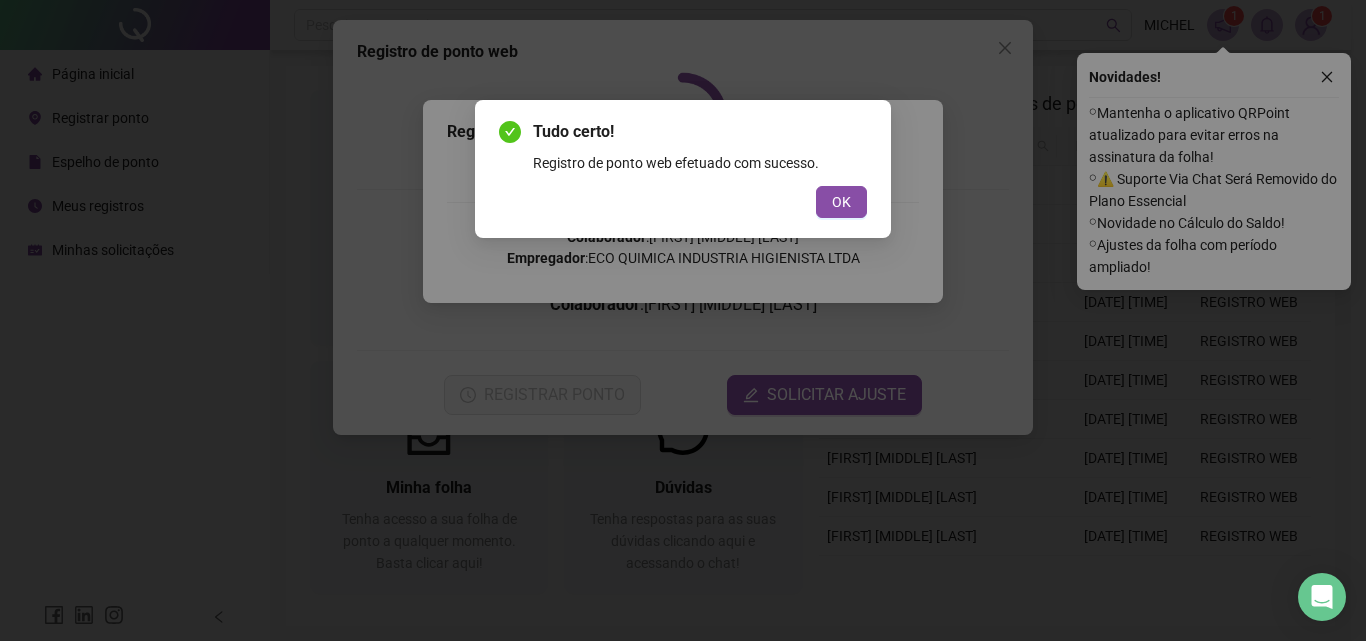 drag, startPoint x: 851, startPoint y: 194, endPoint x: 1271, endPoint y: 4, distance: 460.97723 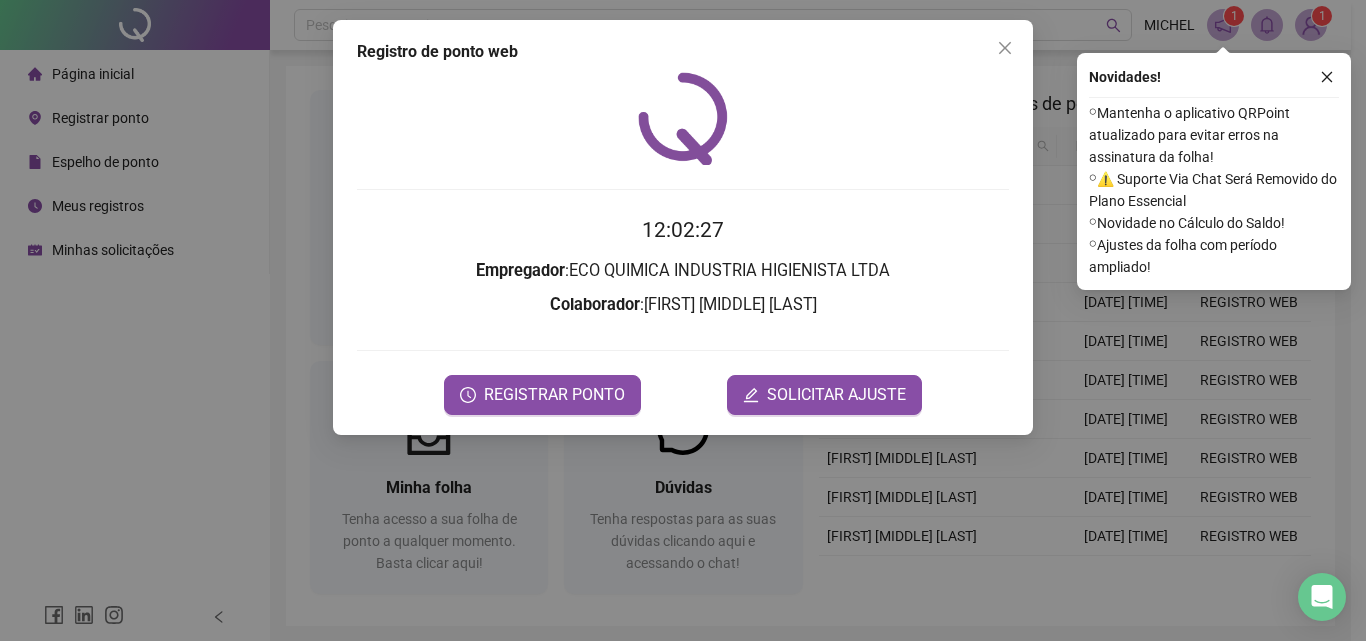 click on "Registro de ponto web [TIME] Empregador :  ECO QUIMICA INDUSTRIA HIGIENISTA LTDA Colaborador :  [FIRST] [MIDDLE] [LAST]  REGISTRAR PONTO SOLICITAR AJUSTE" at bounding box center [683, 320] 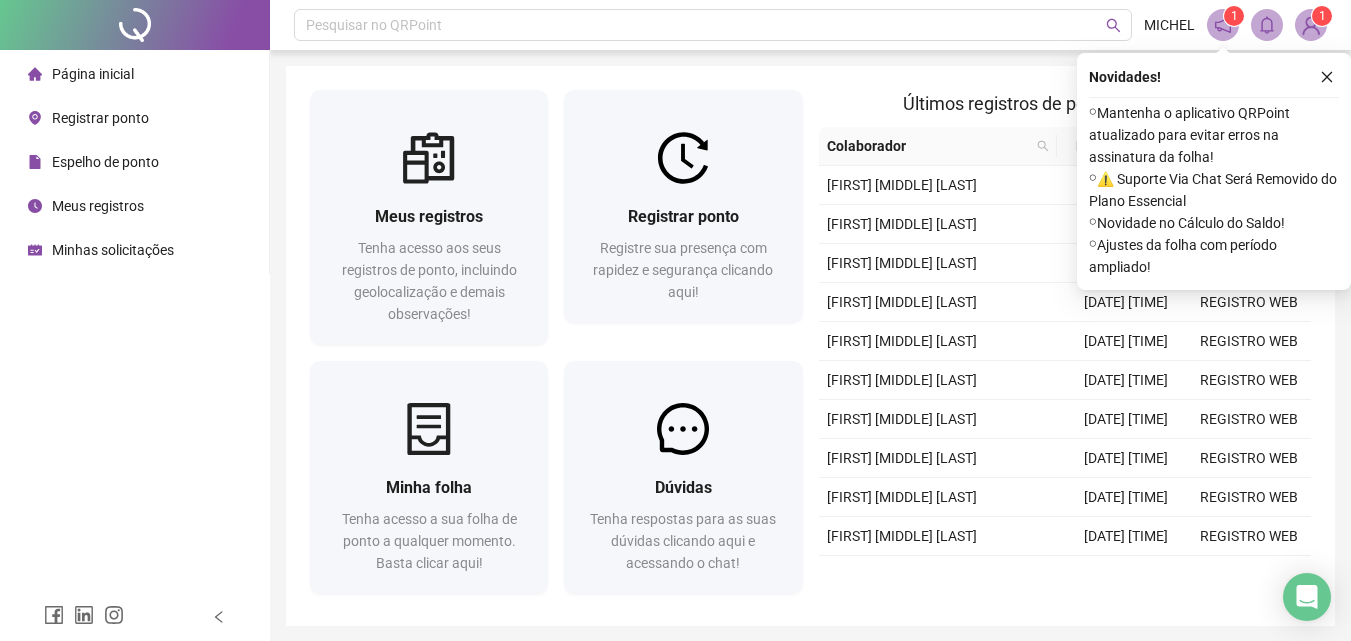 click at bounding box center [1311, 25] 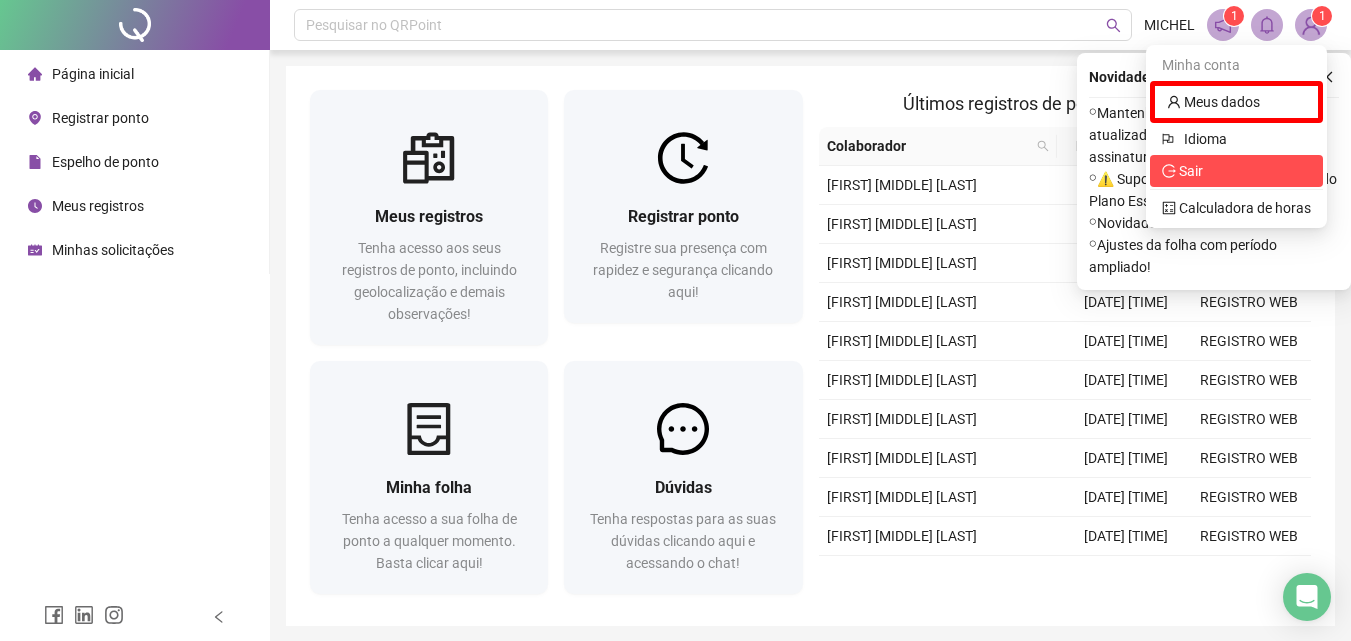 click 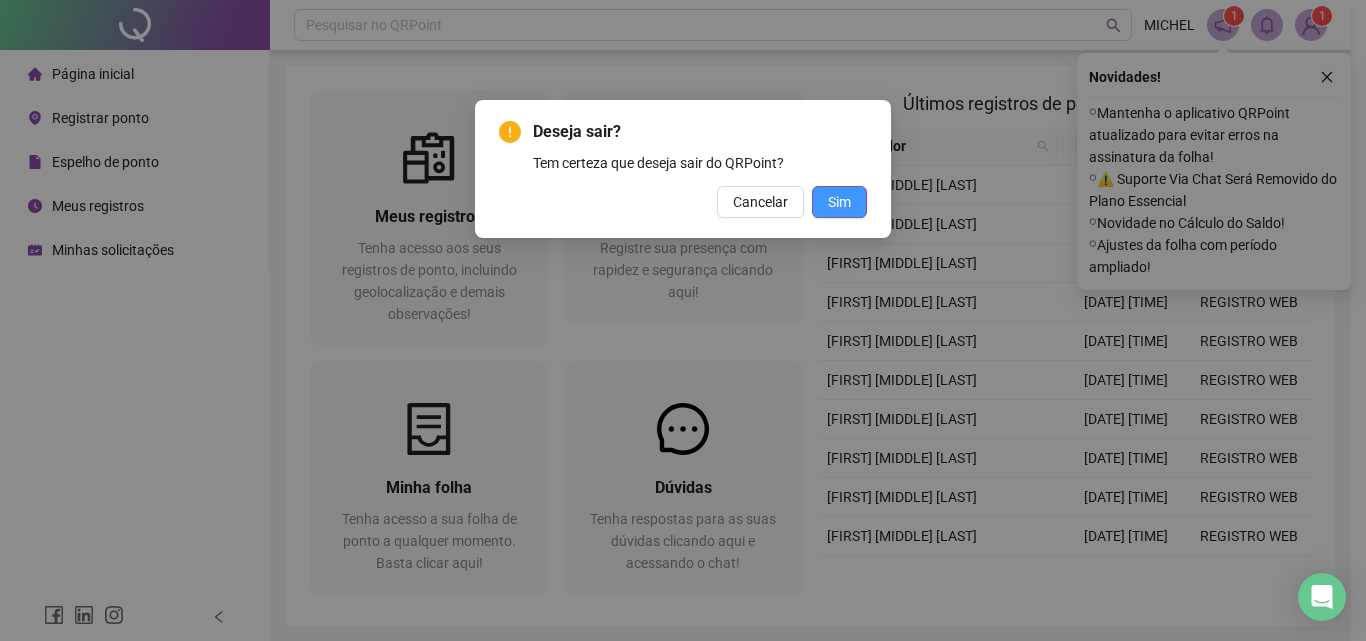 click on "Sim" at bounding box center (839, 202) 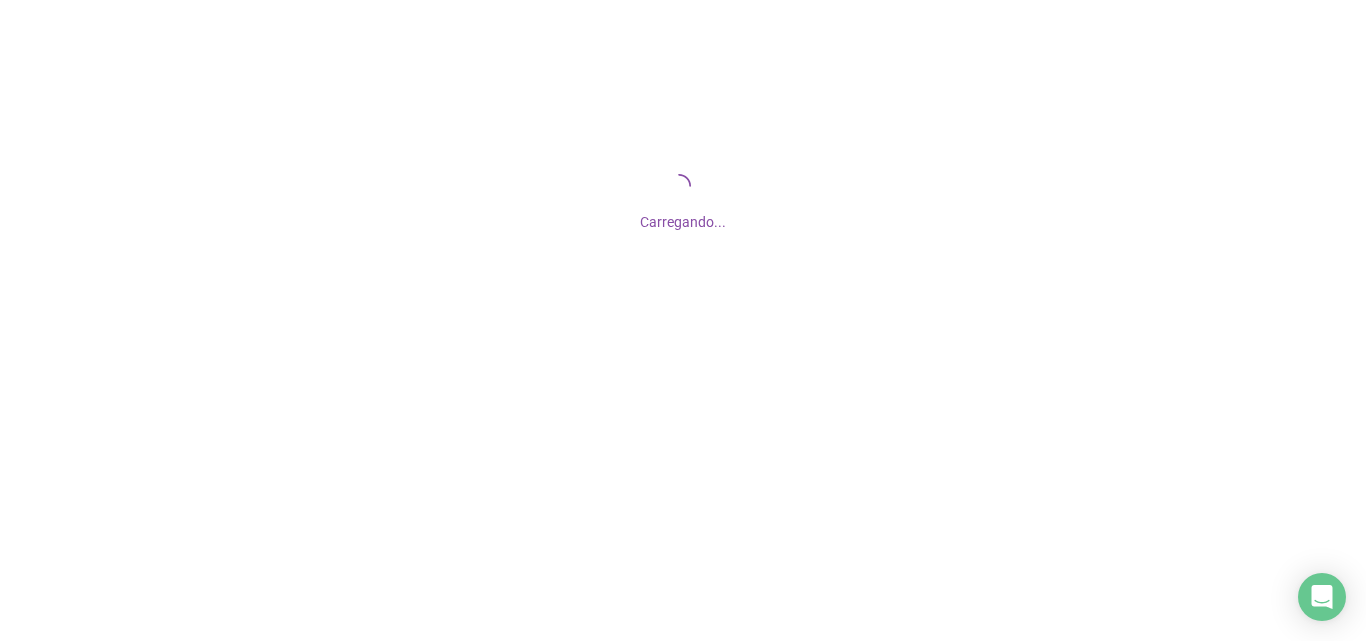scroll, scrollTop: 0, scrollLeft: 0, axis: both 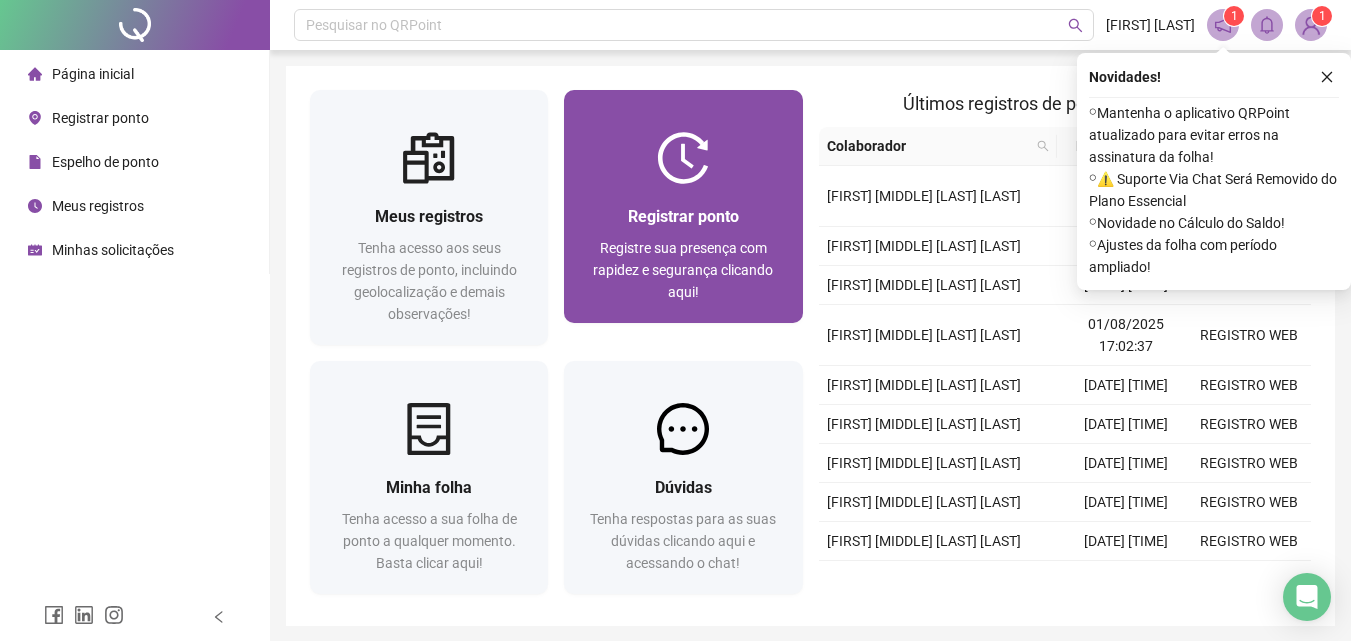 click on "Registrar ponto Registre sua presença com rapidez e segurança clicando aqui!" at bounding box center (683, 253) 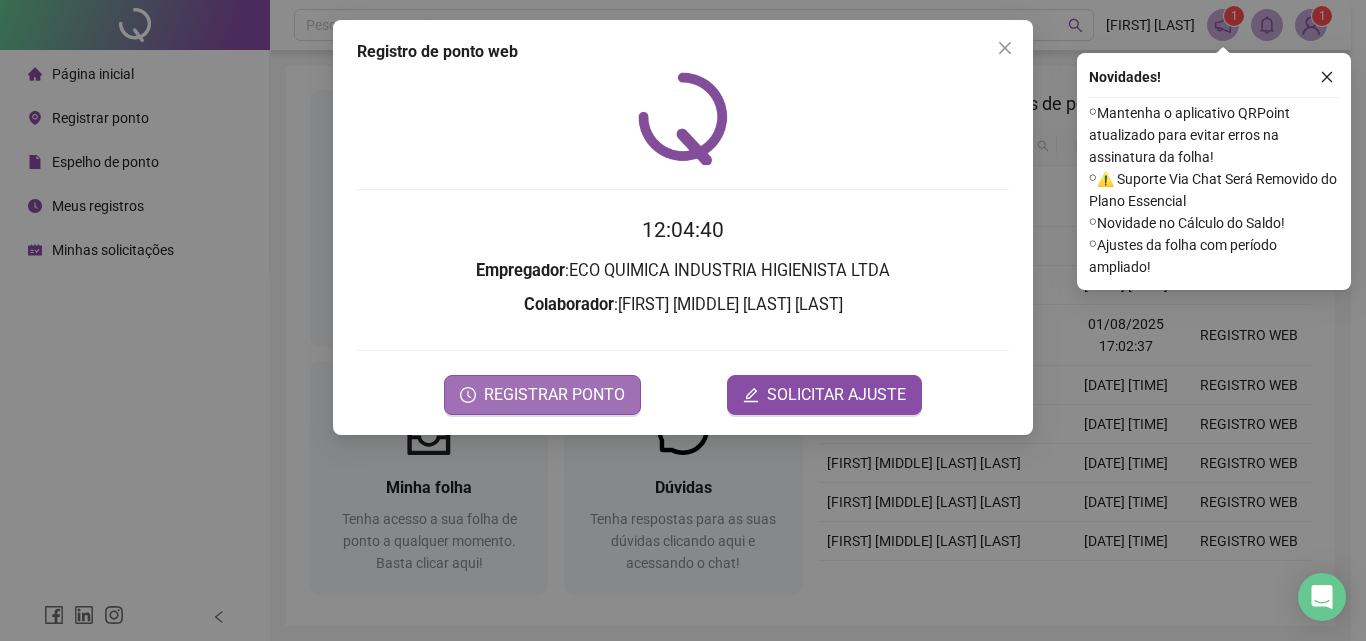 click on "REGISTRAR PONTO" at bounding box center (554, 395) 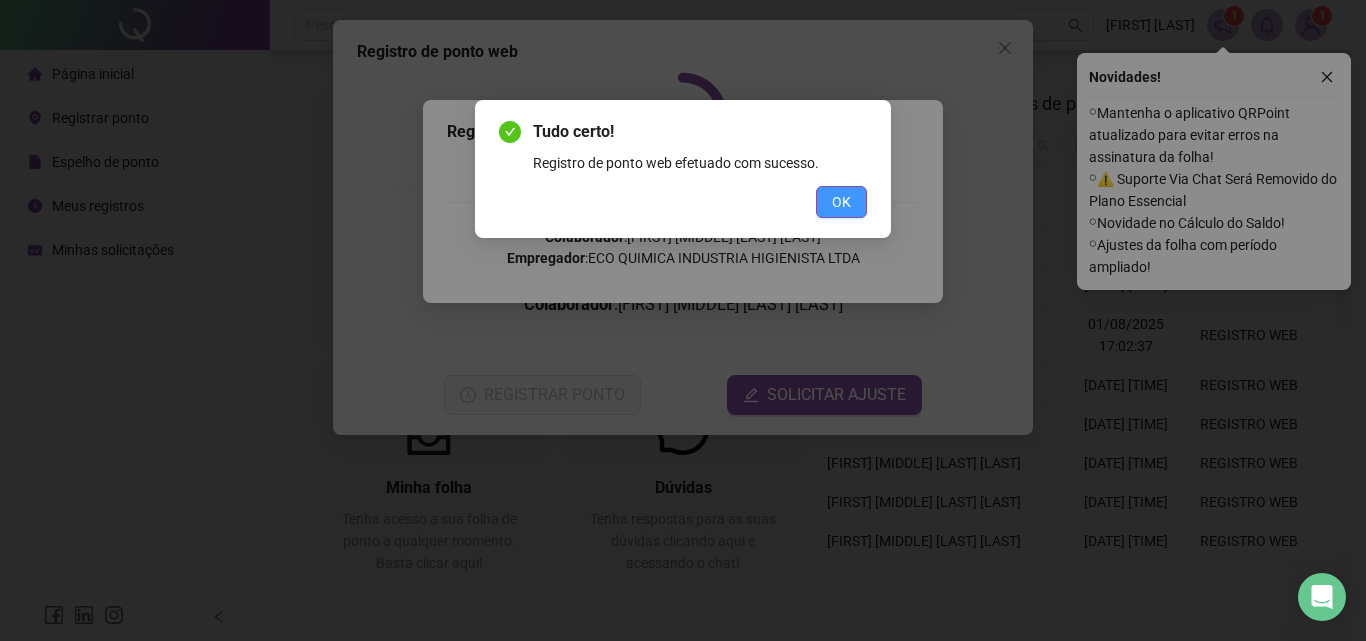 click on "OK" at bounding box center [841, 202] 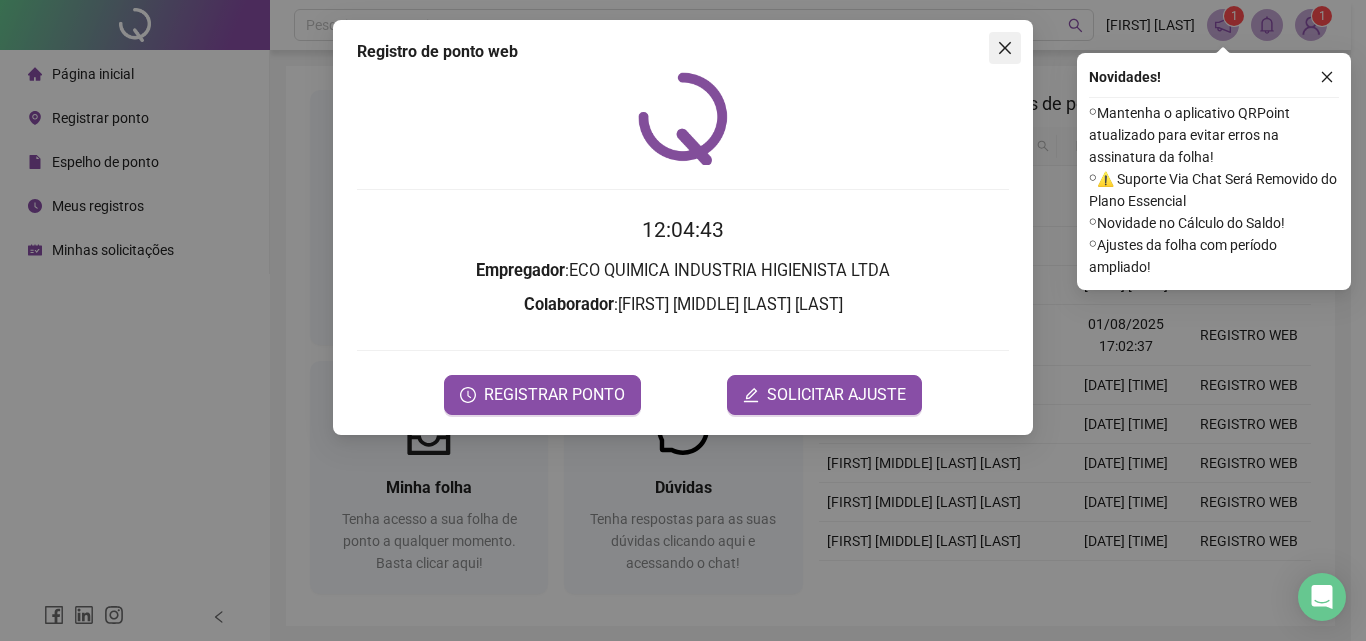 click 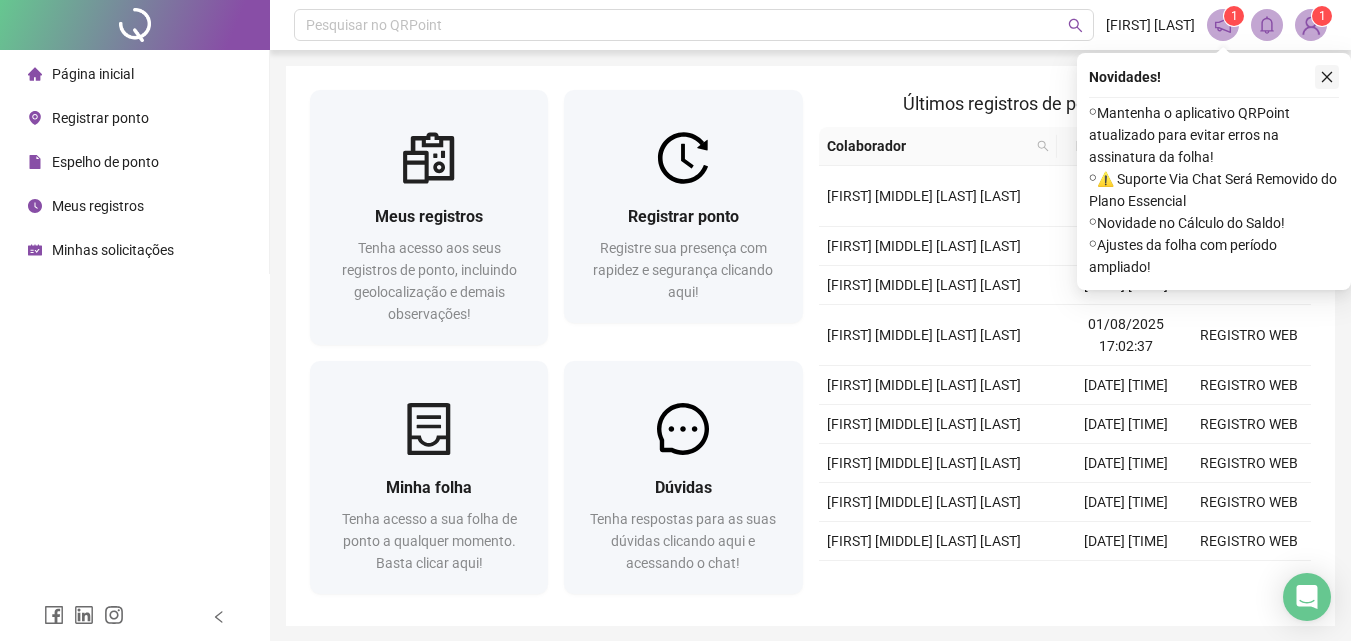 click 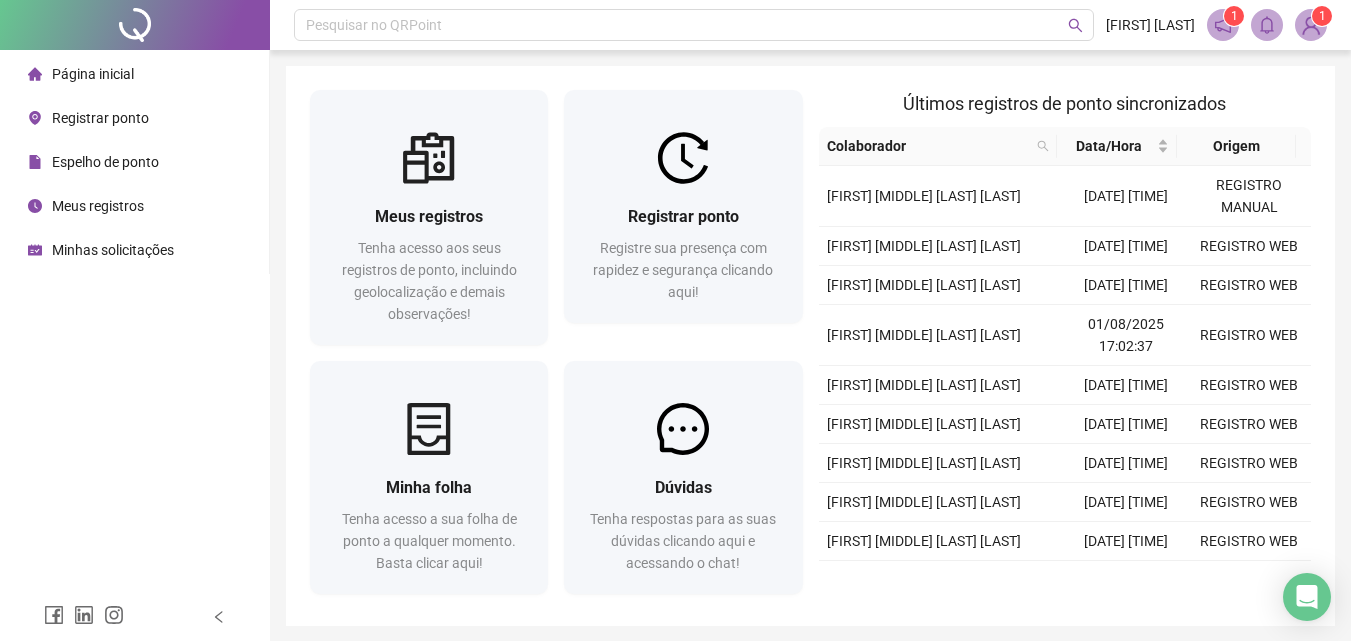 click on "1" at bounding box center [1322, 16] 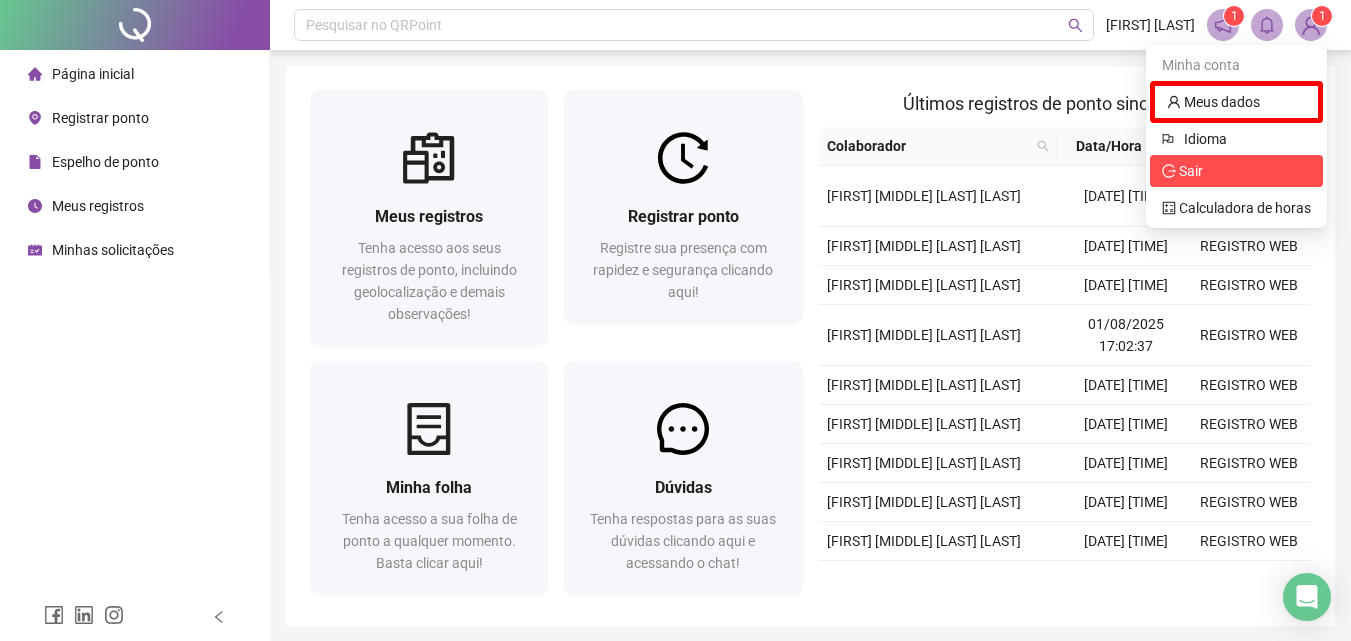 click on "Sair" at bounding box center (1236, 171) 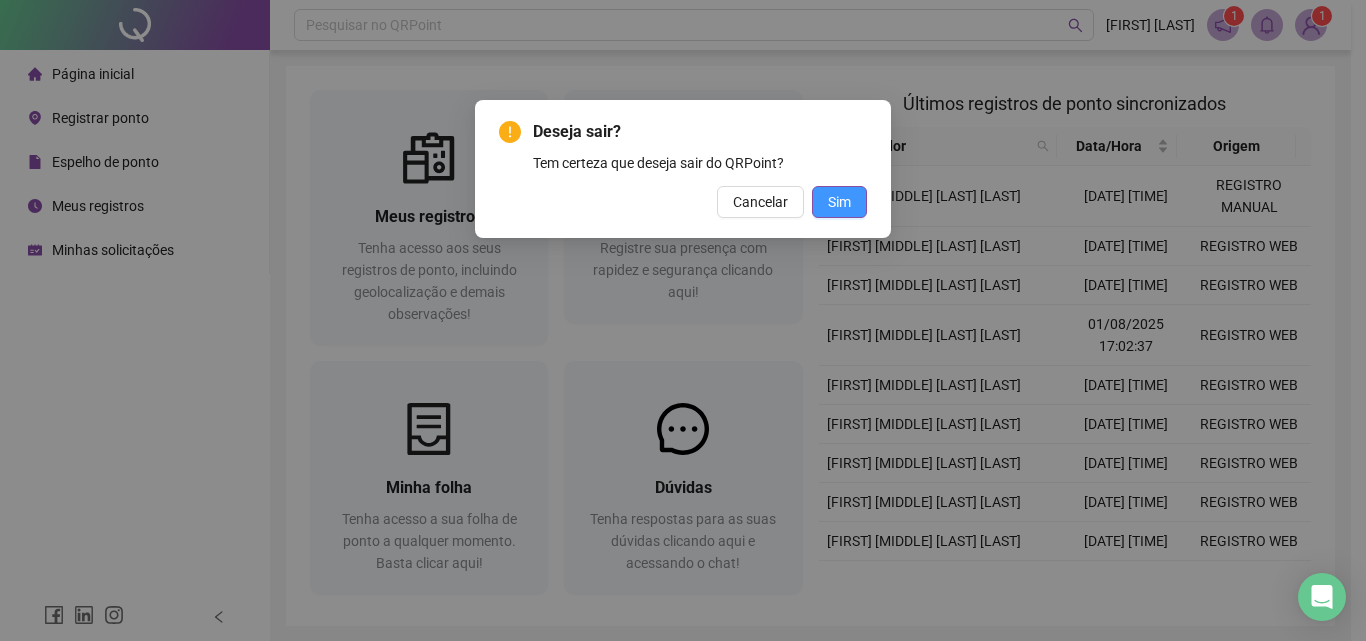 click on "Sim" at bounding box center (839, 202) 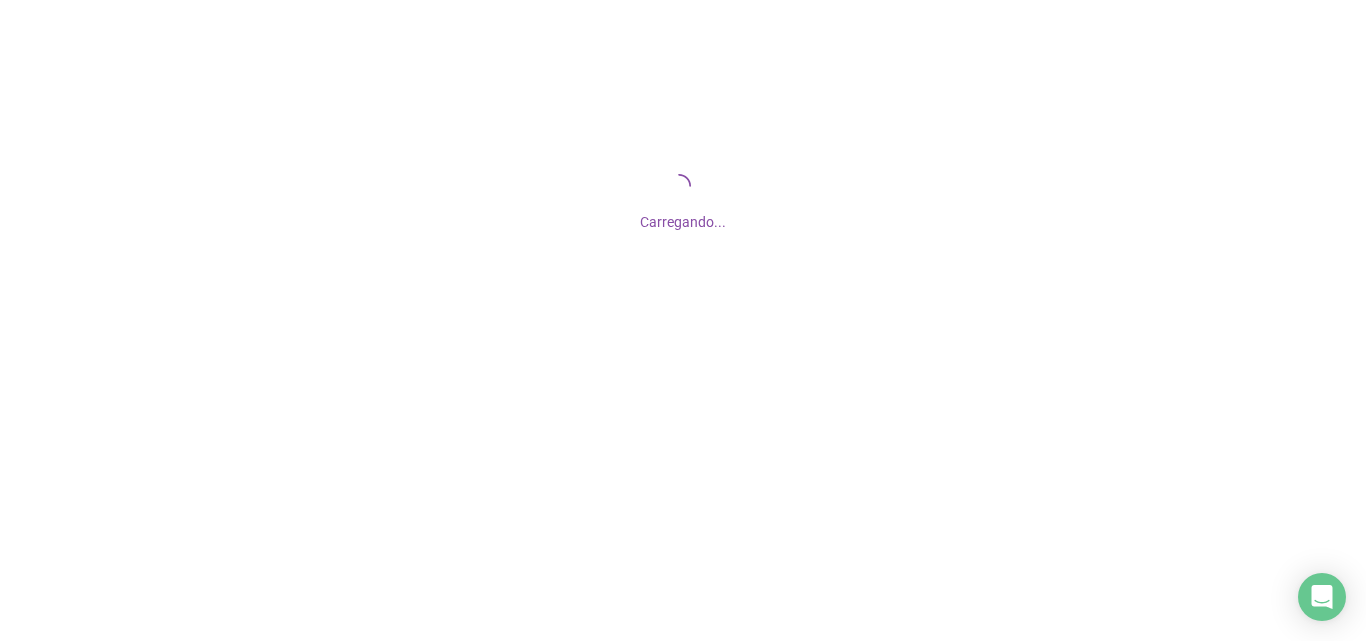 scroll, scrollTop: 0, scrollLeft: 0, axis: both 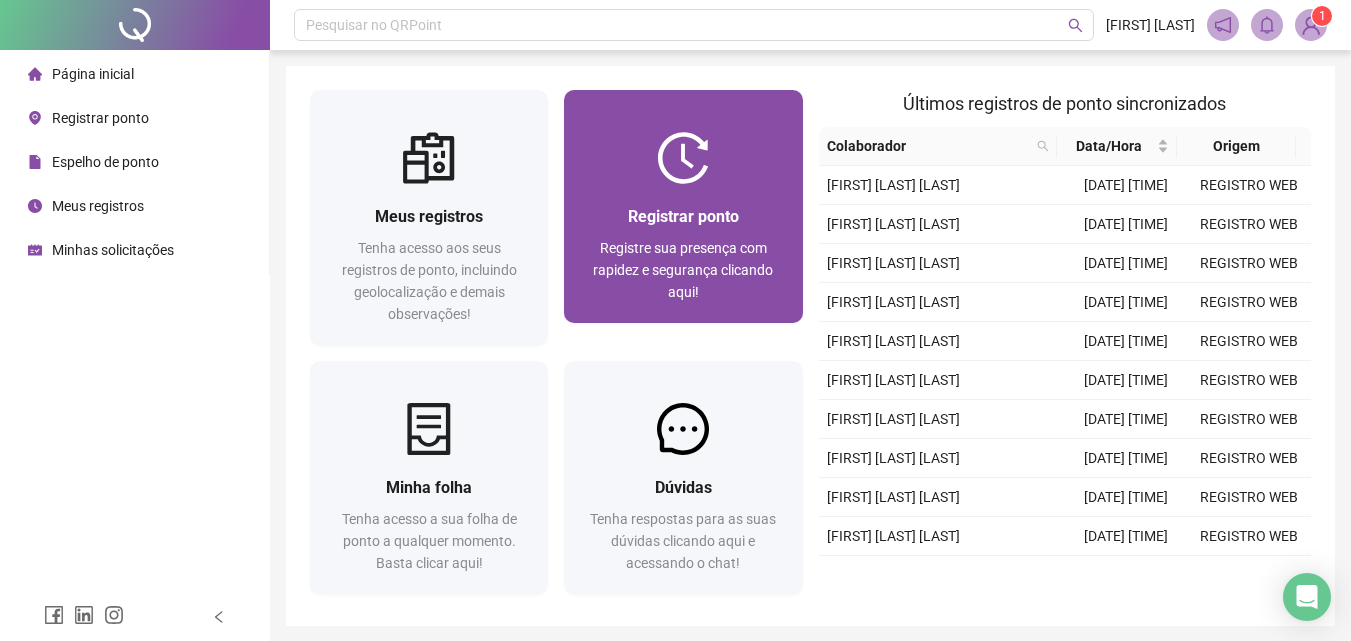 click on "Registrar ponto" at bounding box center (683, 216) 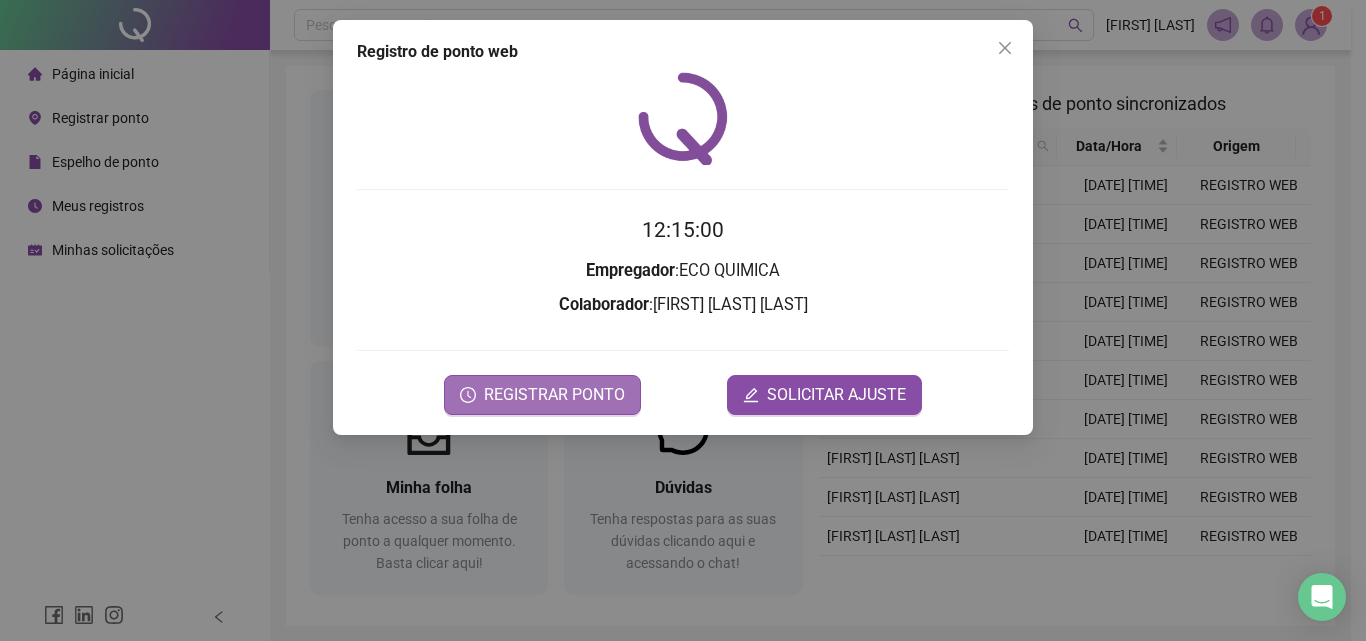 click on "REGISTRAR PONTO" at bounding box center (554, 395) 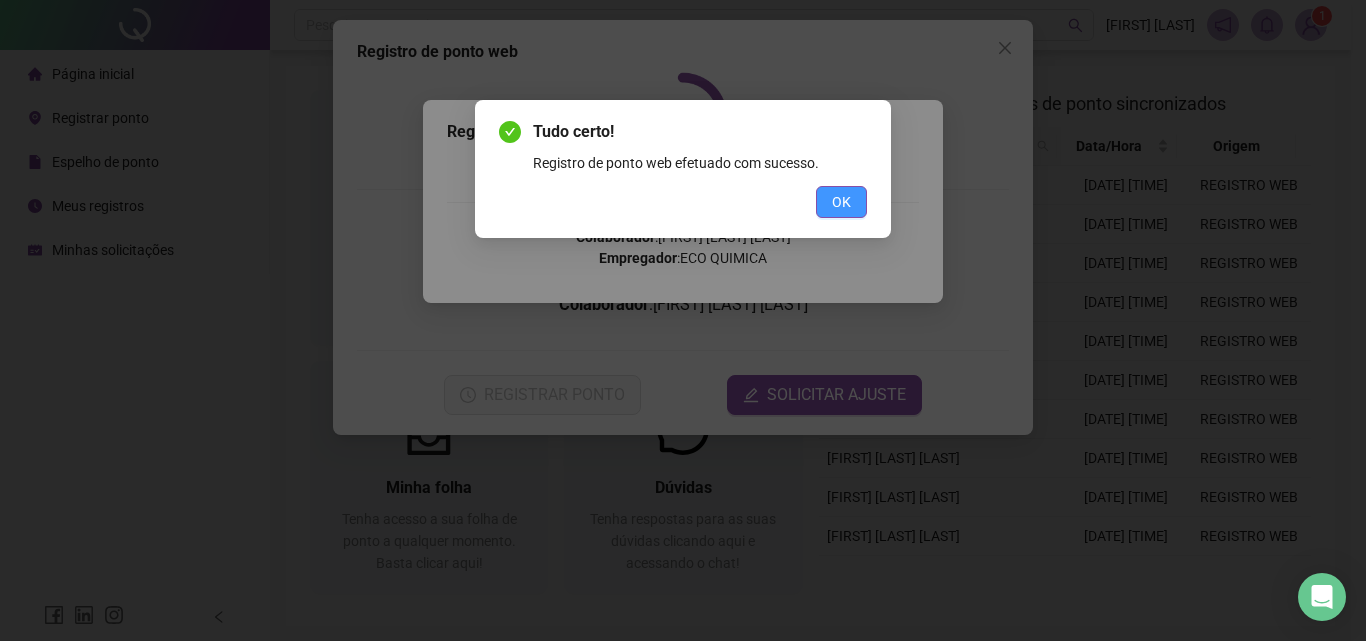 click on "OK" at bounding box center (841, 202) 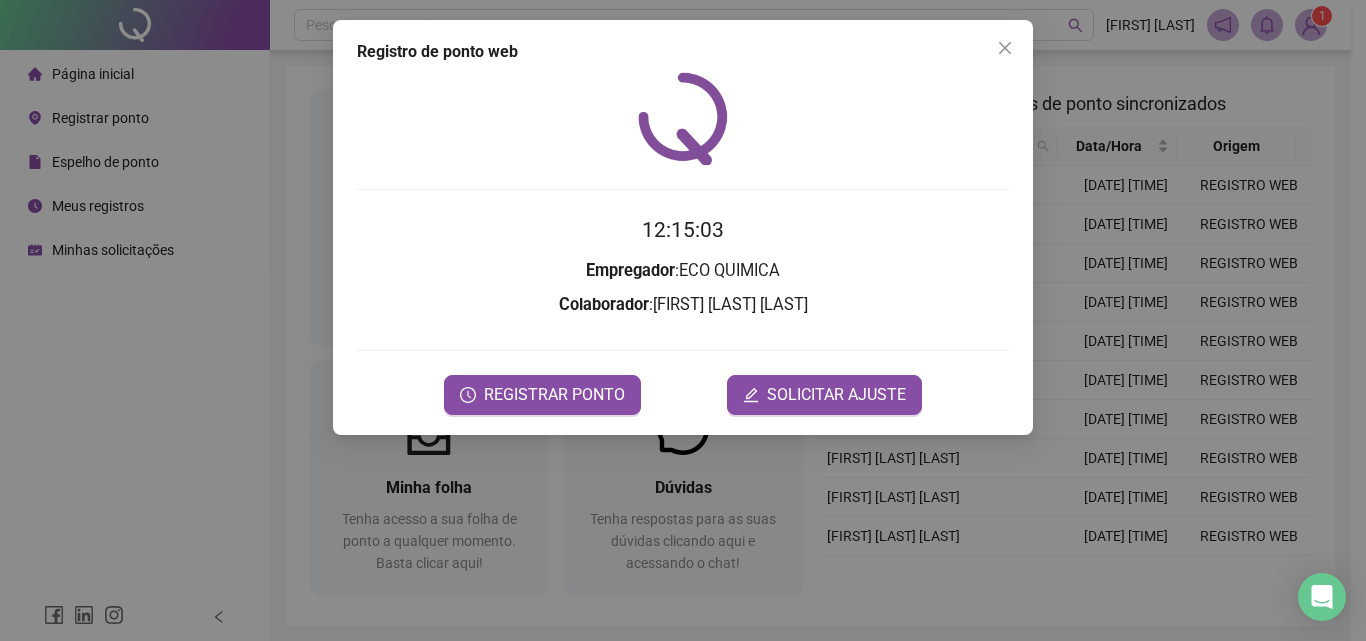 click on "Registro de ponto web 12:15:03 Empregador :  ECO QUIMICA Colaborador :  RIBAMAR ROCHA PEREIRA REGISTRAR PONTO SOLICITAR AJUSTE" at bounding box center [683, 320] 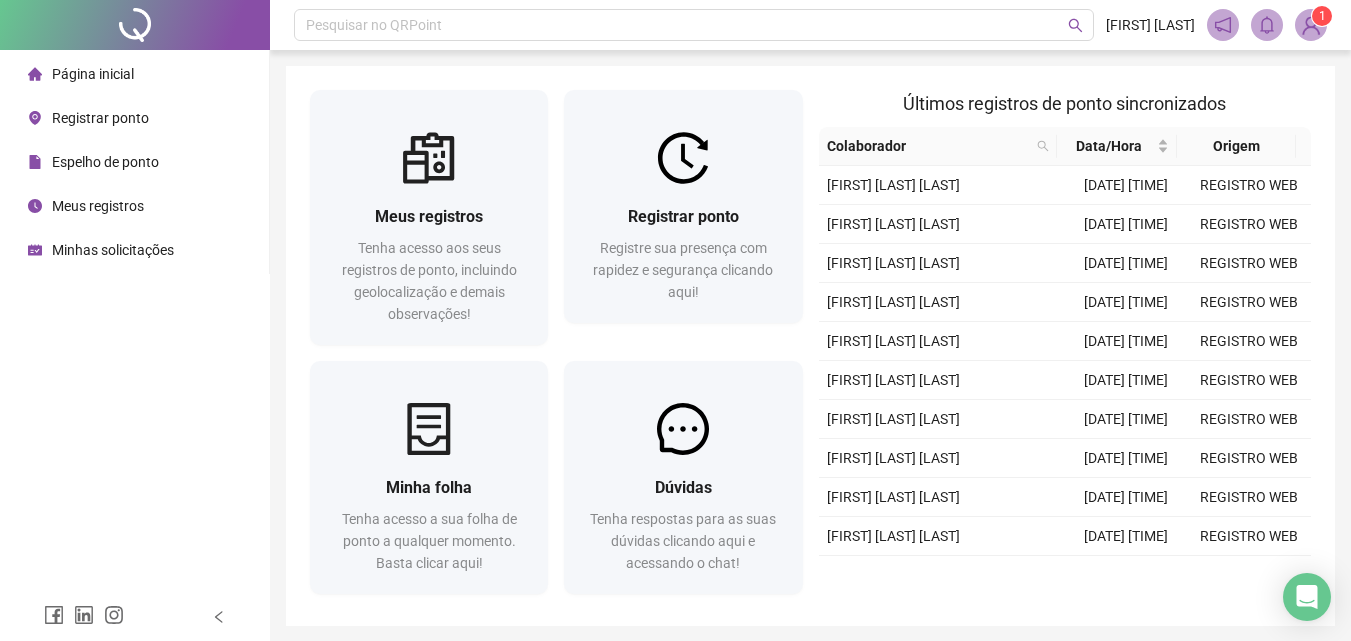 click on "1" at bounding box center (1322, 16) 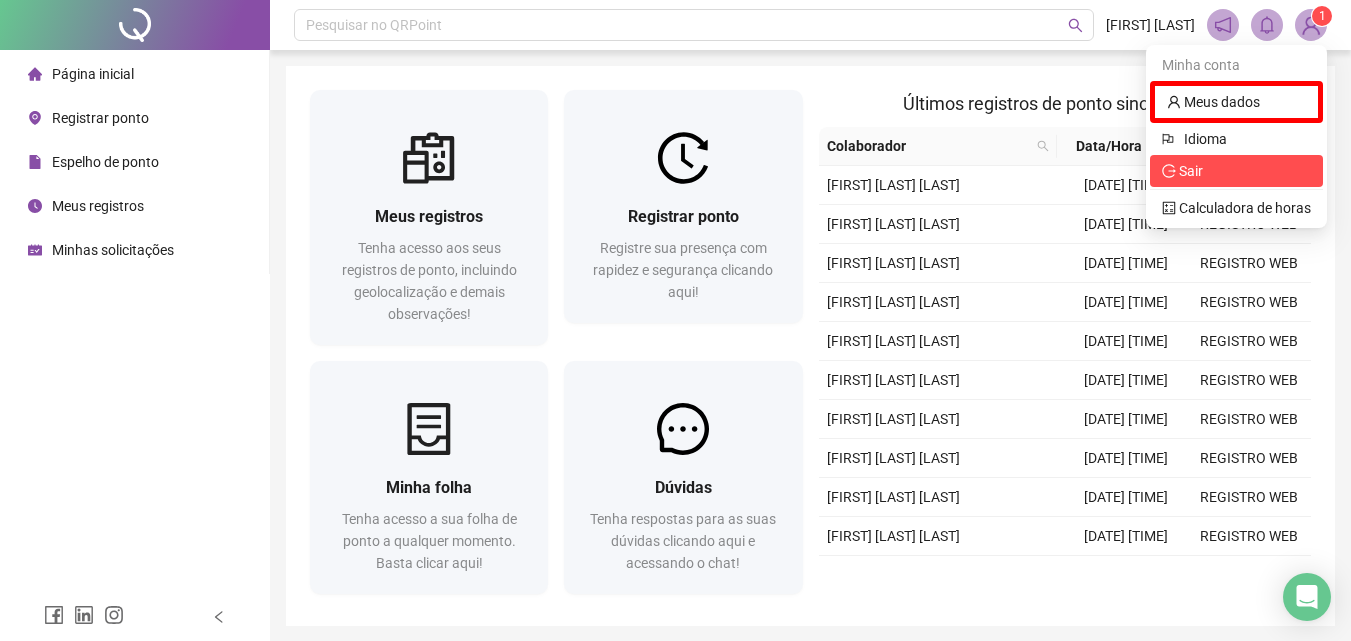 click on "Sair" at bounding box center [1236, 171] 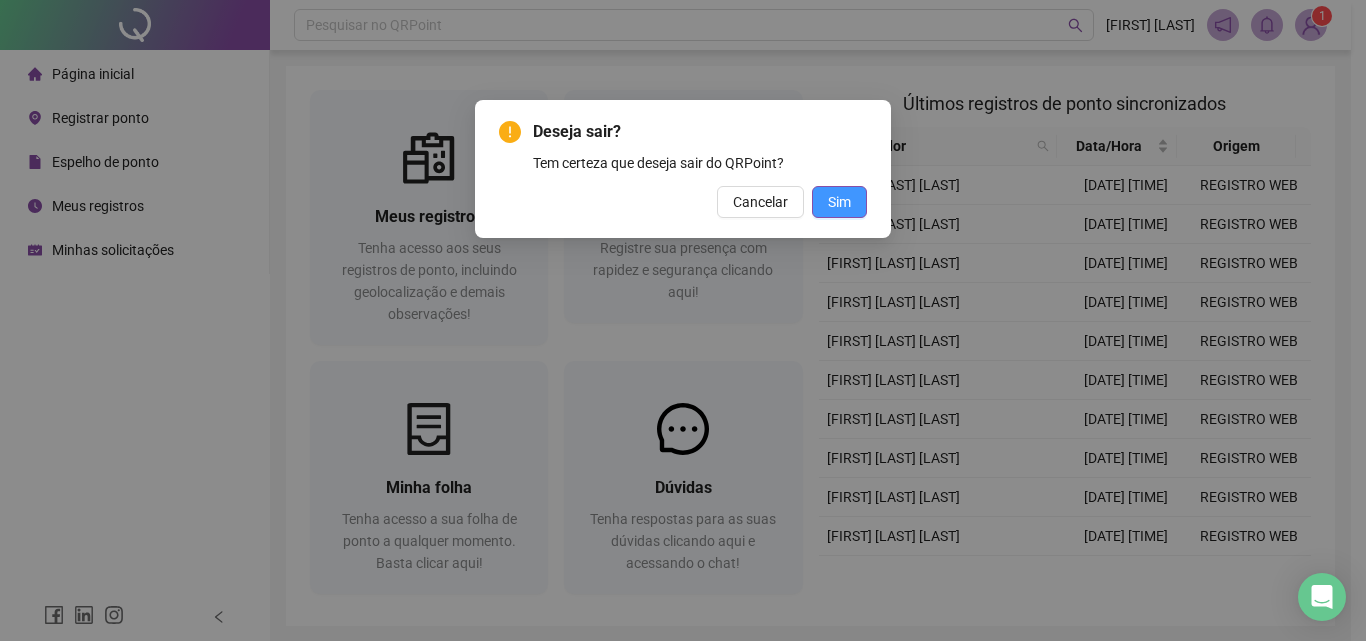 click on "Sim" at bounding box center (839, 202) 